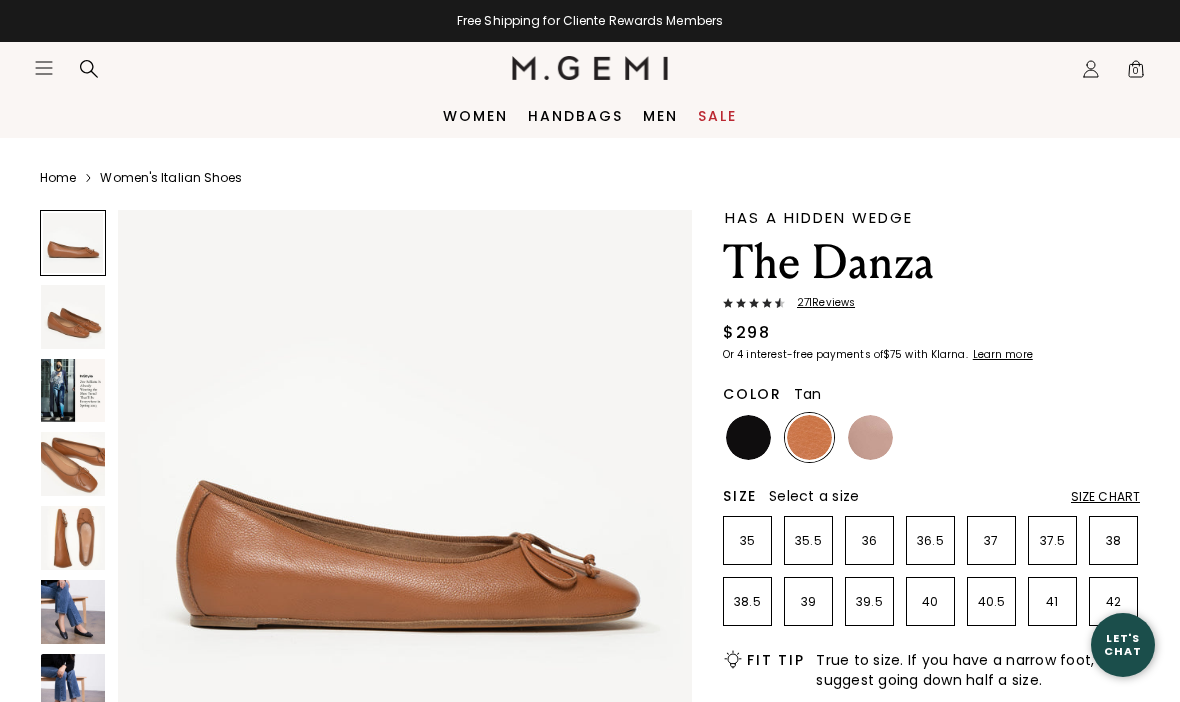 scroll, scrollTop: 0, scrollLeft: 0, axis: both 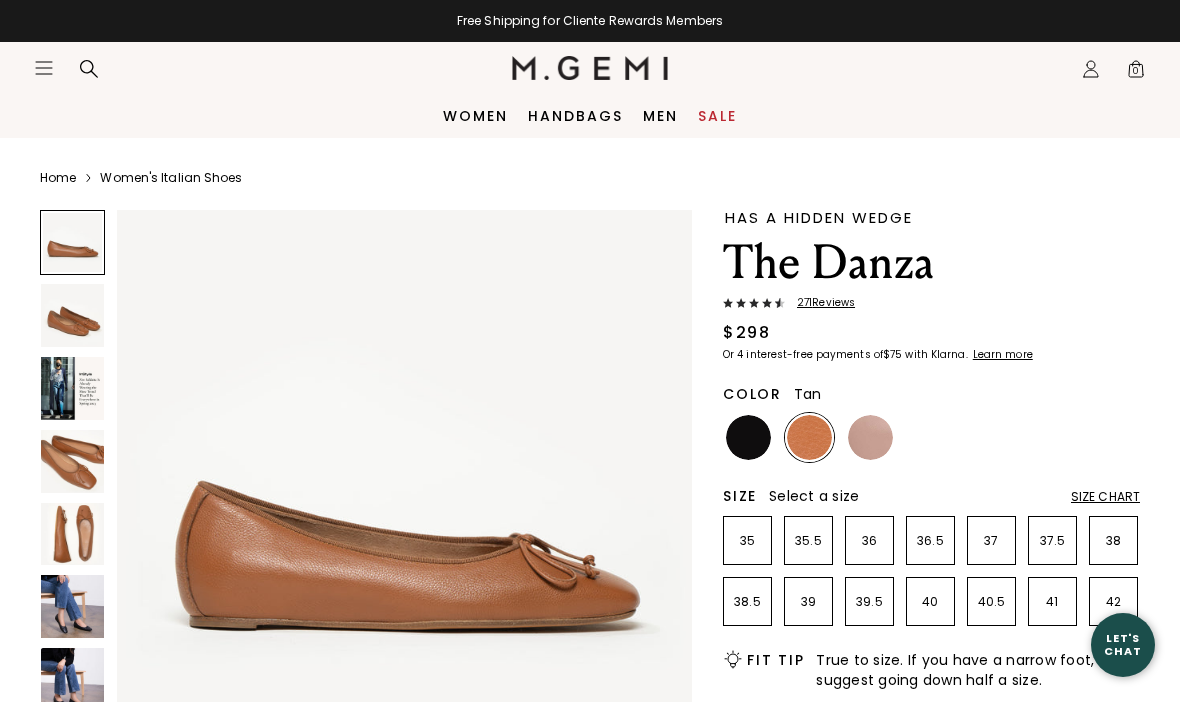 click on "Sale" at bounding box center [717, 116] 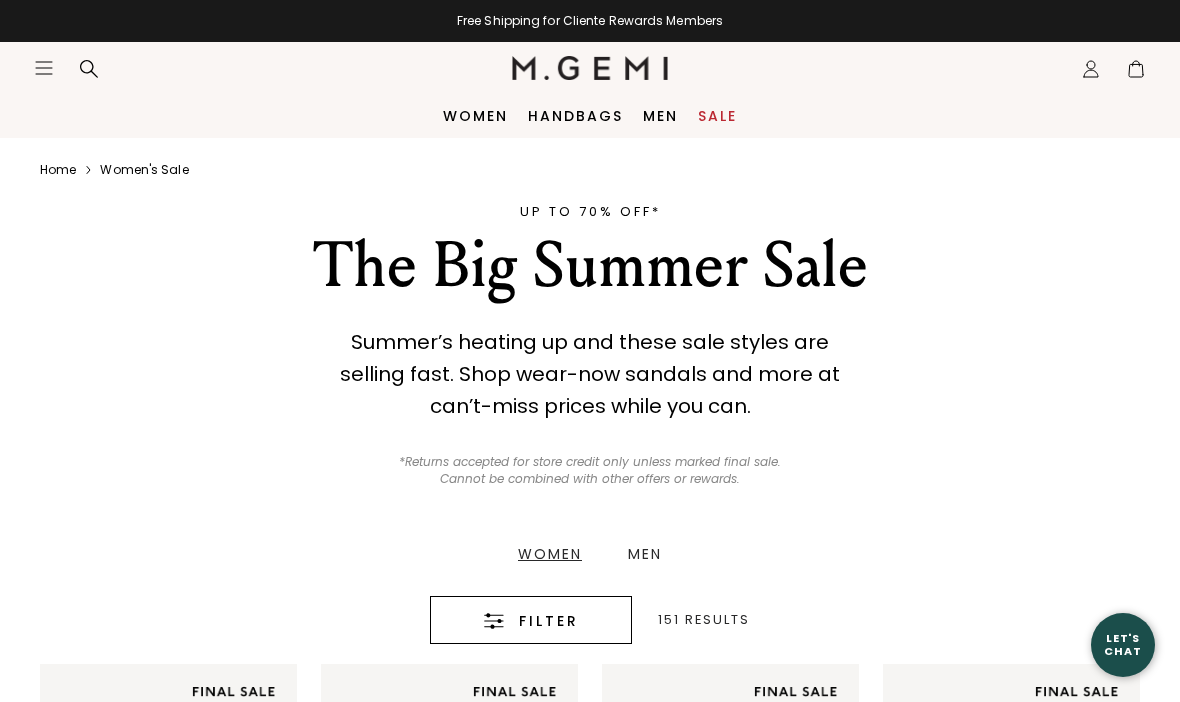 scroll, scrollTop: 0, scrollLeft: 0, axis: both 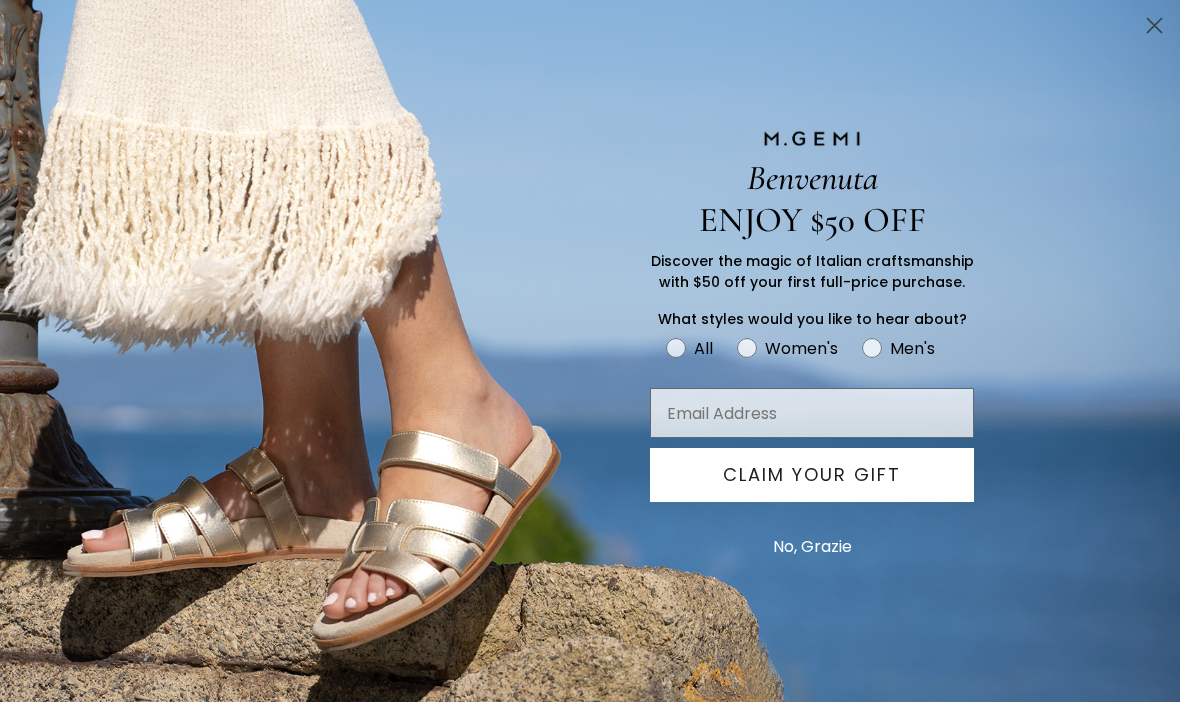click on "No, Grazie" at bounding box center [812, 547] 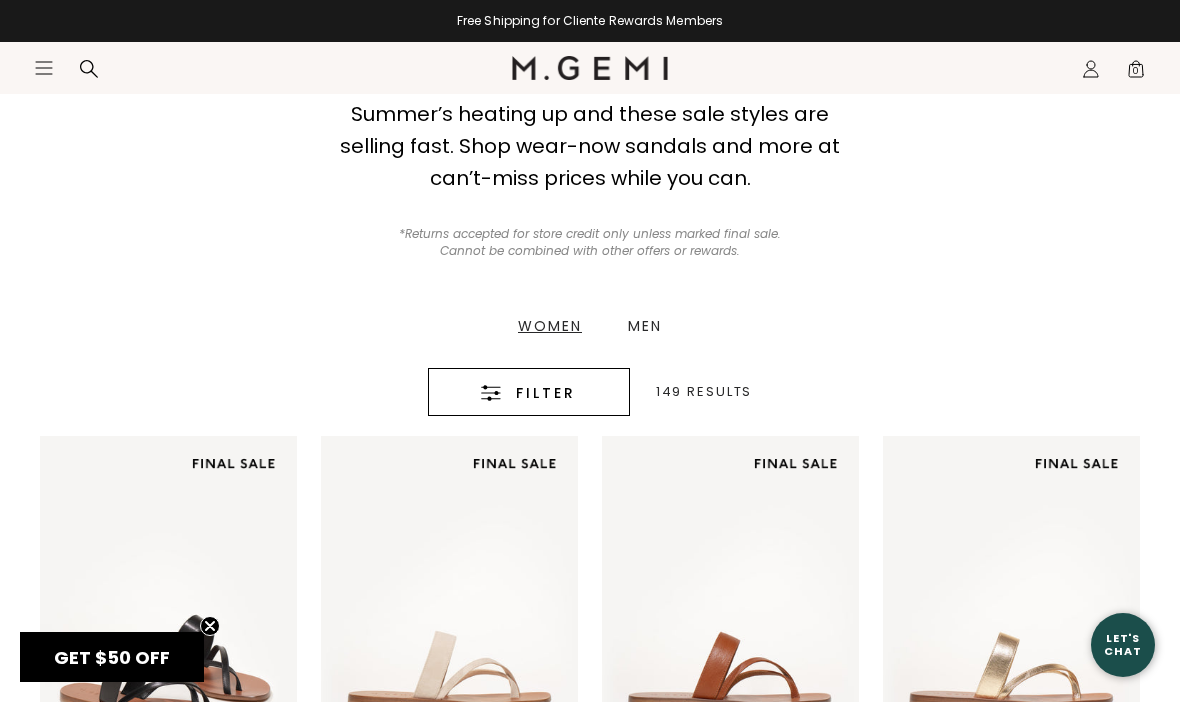click on "Women" at bounding box center [550, 326] 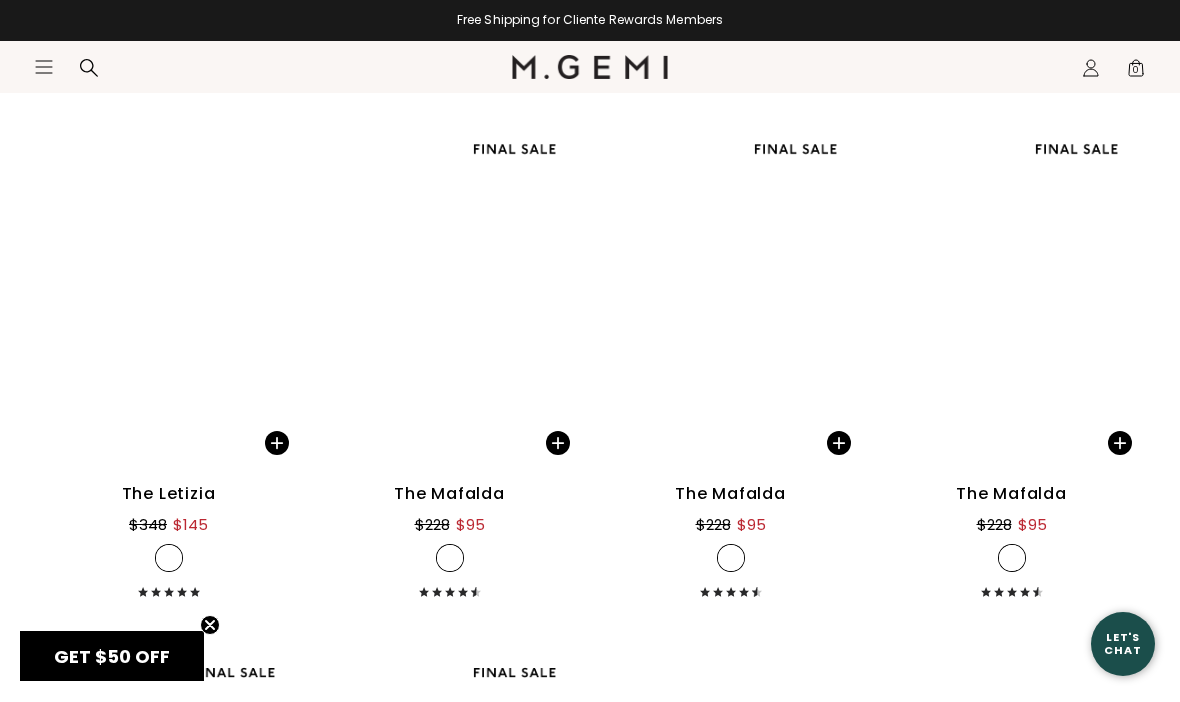 scroll, scrollTop: 8397, scrollLeft: 0, axis: vertical 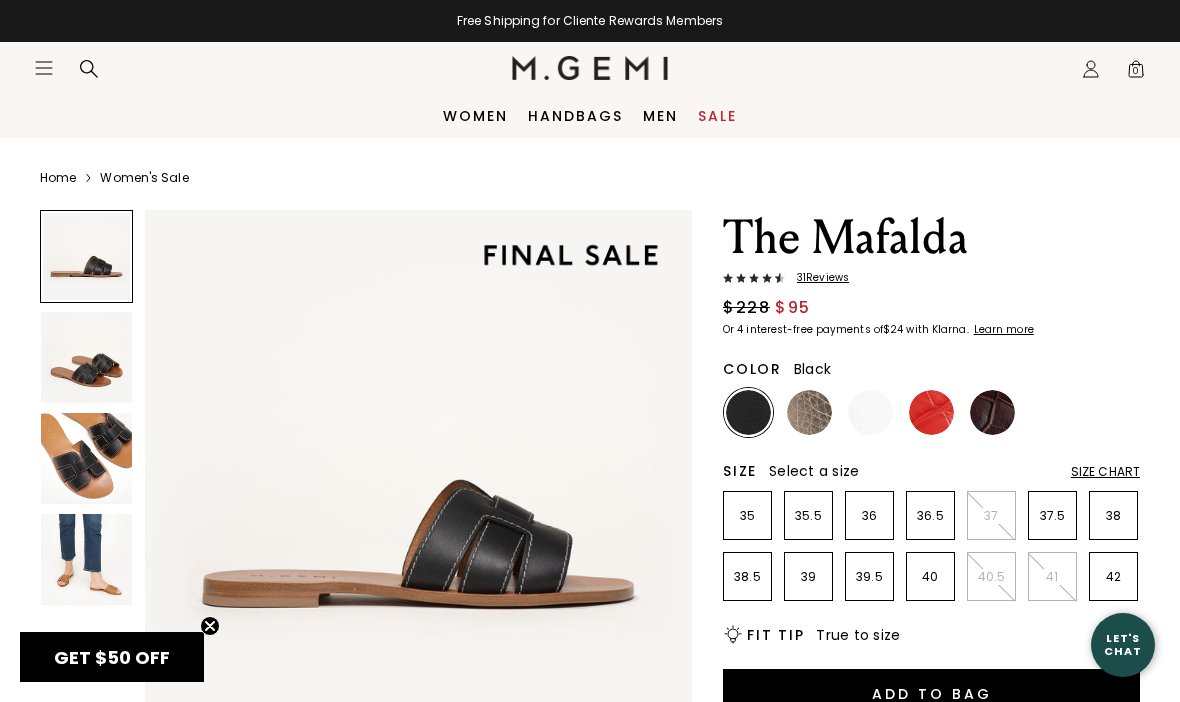 click at bounding box center [86, 458] 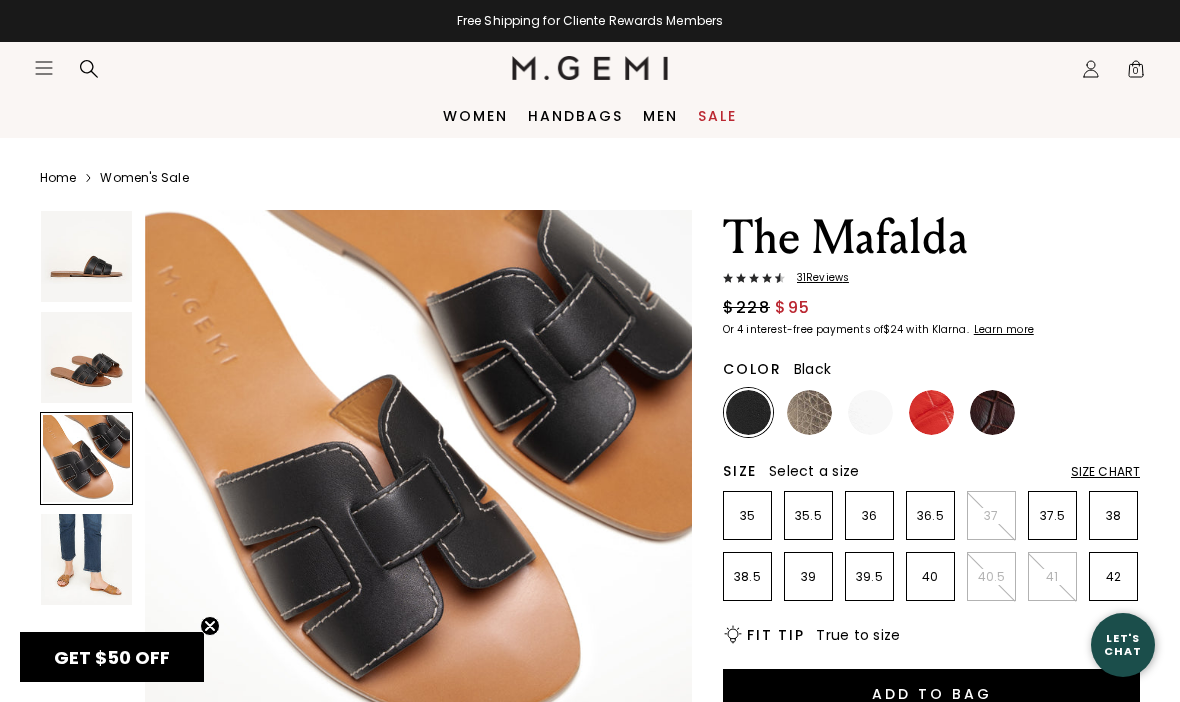 click at bounding box center (86, 559) 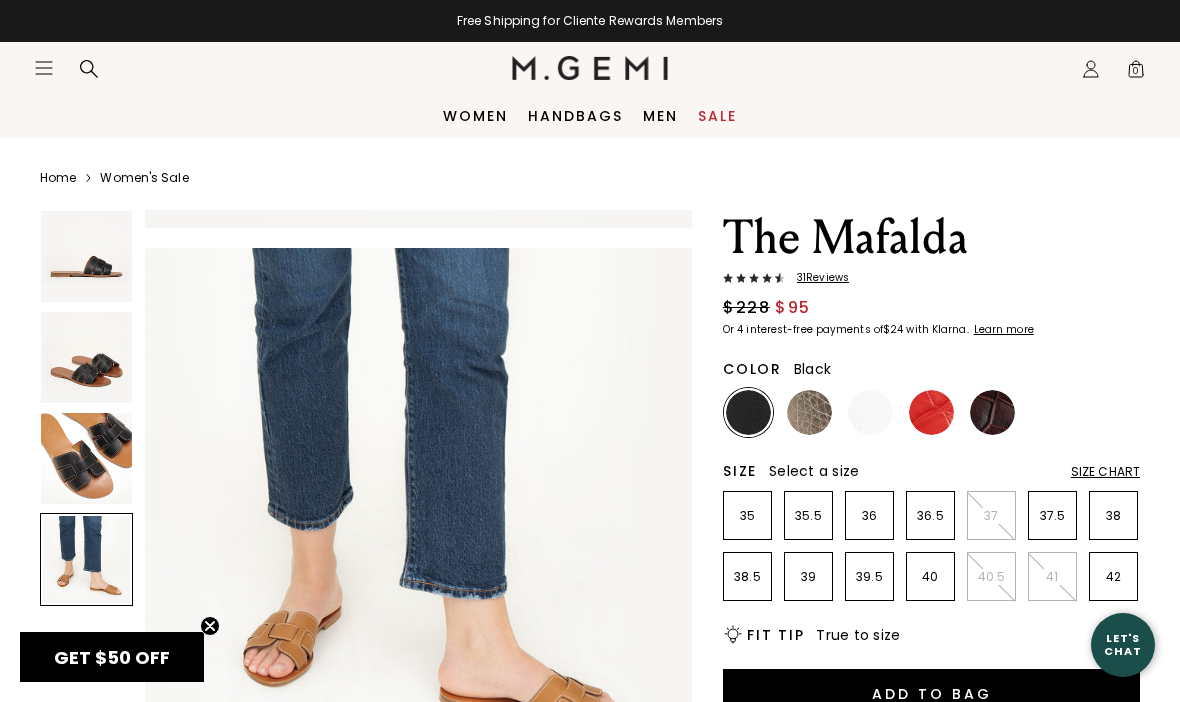 scroll, scrollTop: 1701, scrollLeft: 0, axis: vertical 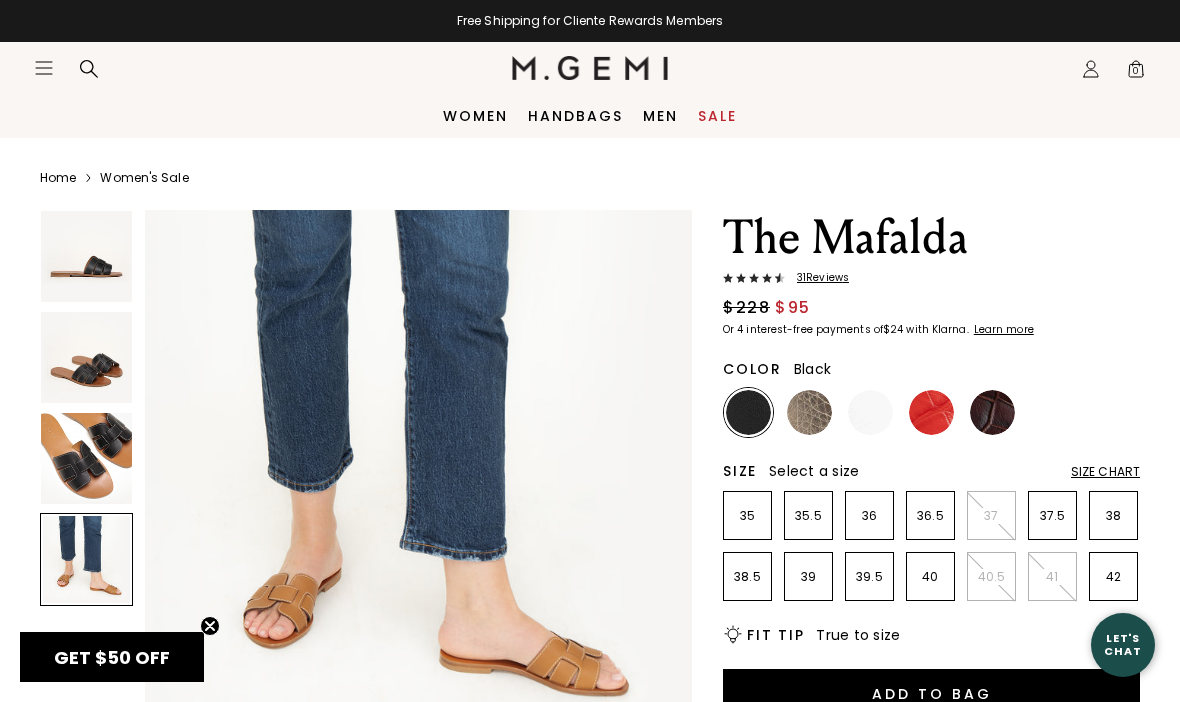 click at bounding box center (931, 412) 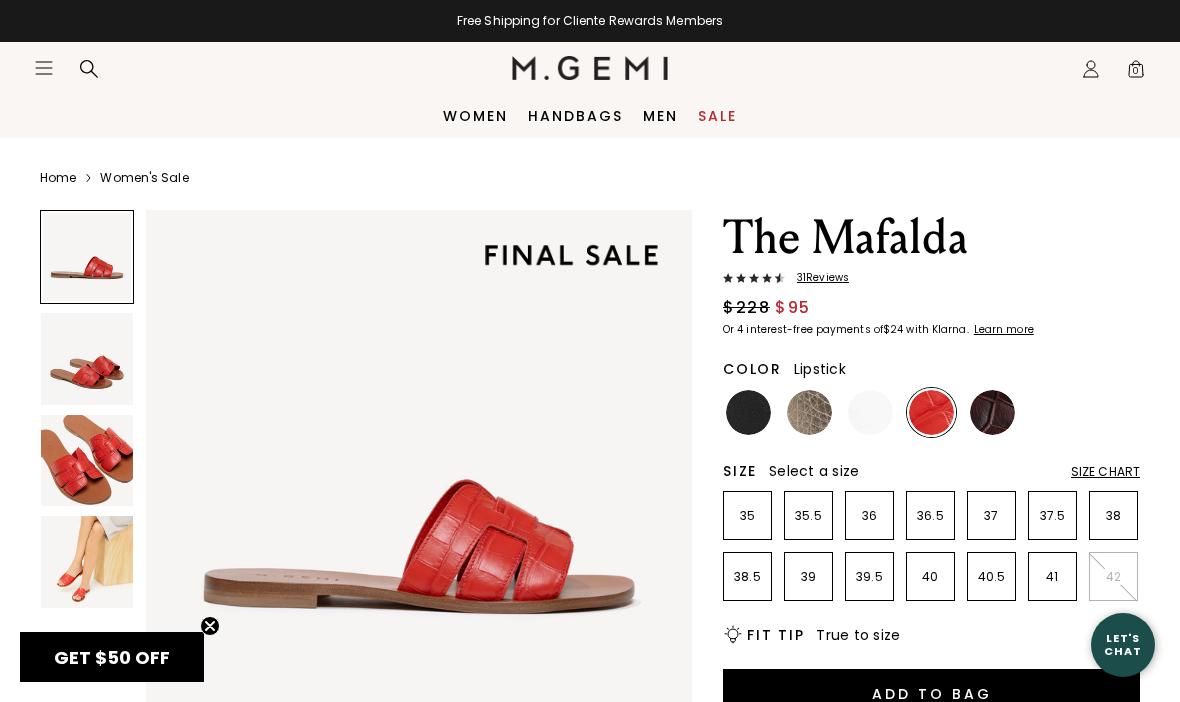 scroll, scrollTop: 0, scrollLeft: 0, axis: both 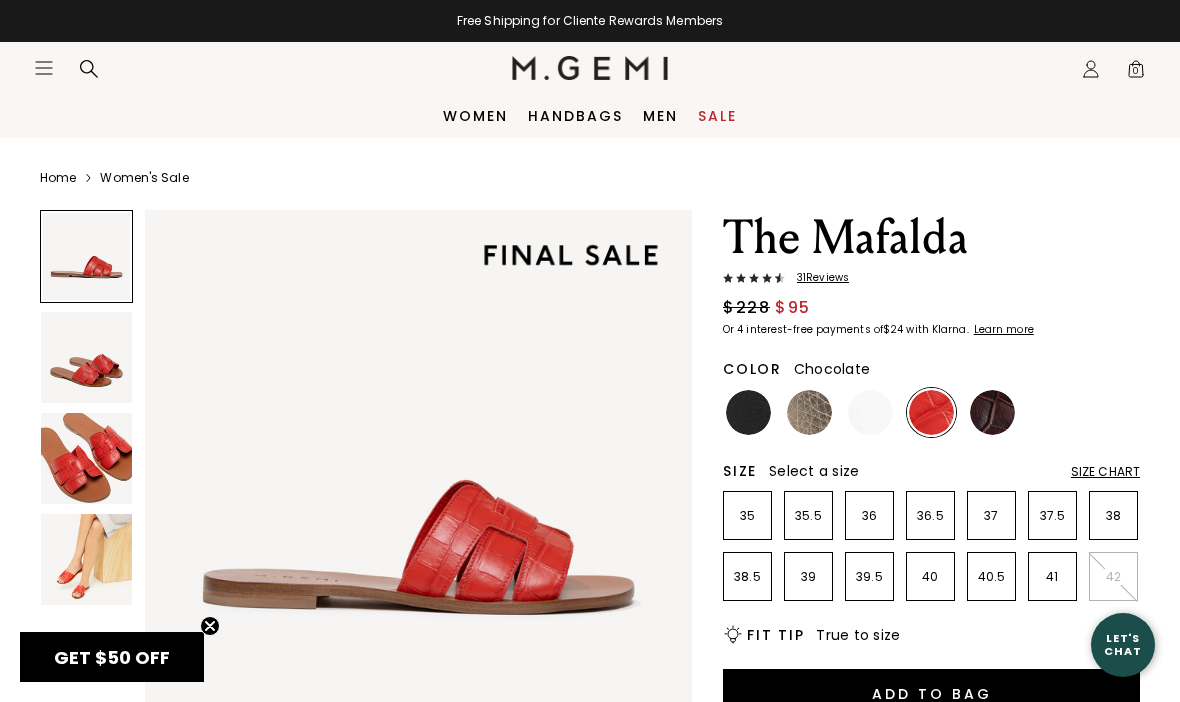 click at bounding box center (992, 412) 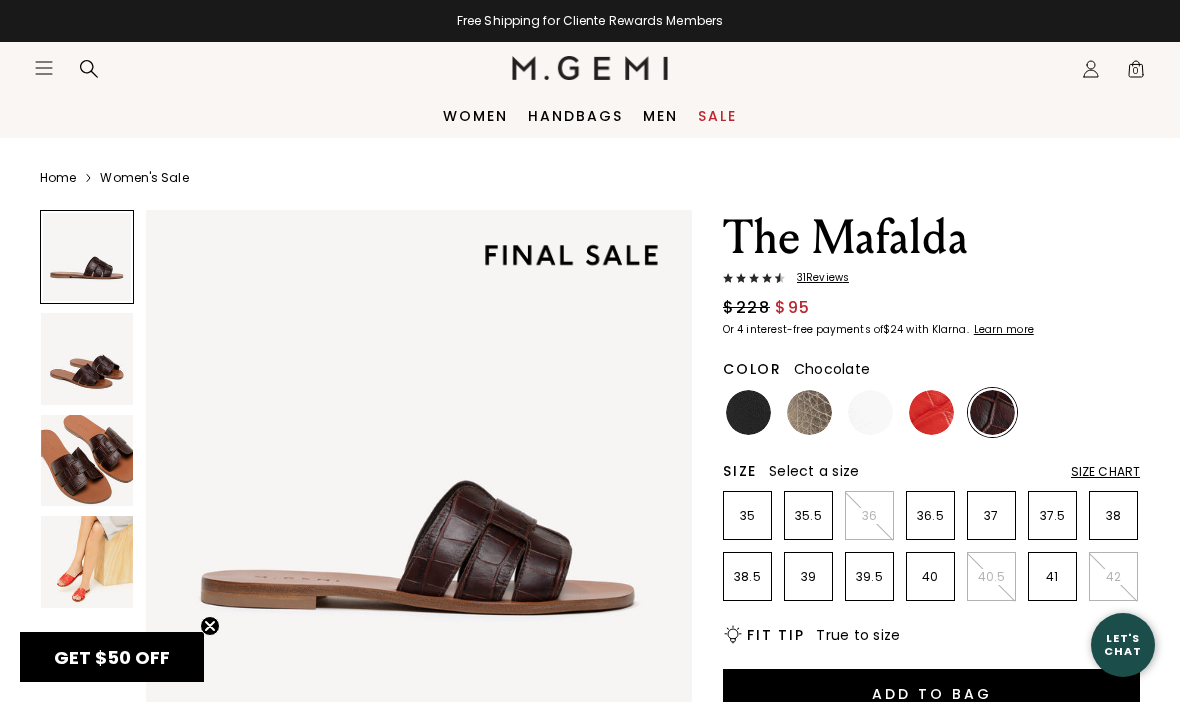 scroll, scrollTop: 0, scrollLeft: 0, axis: both 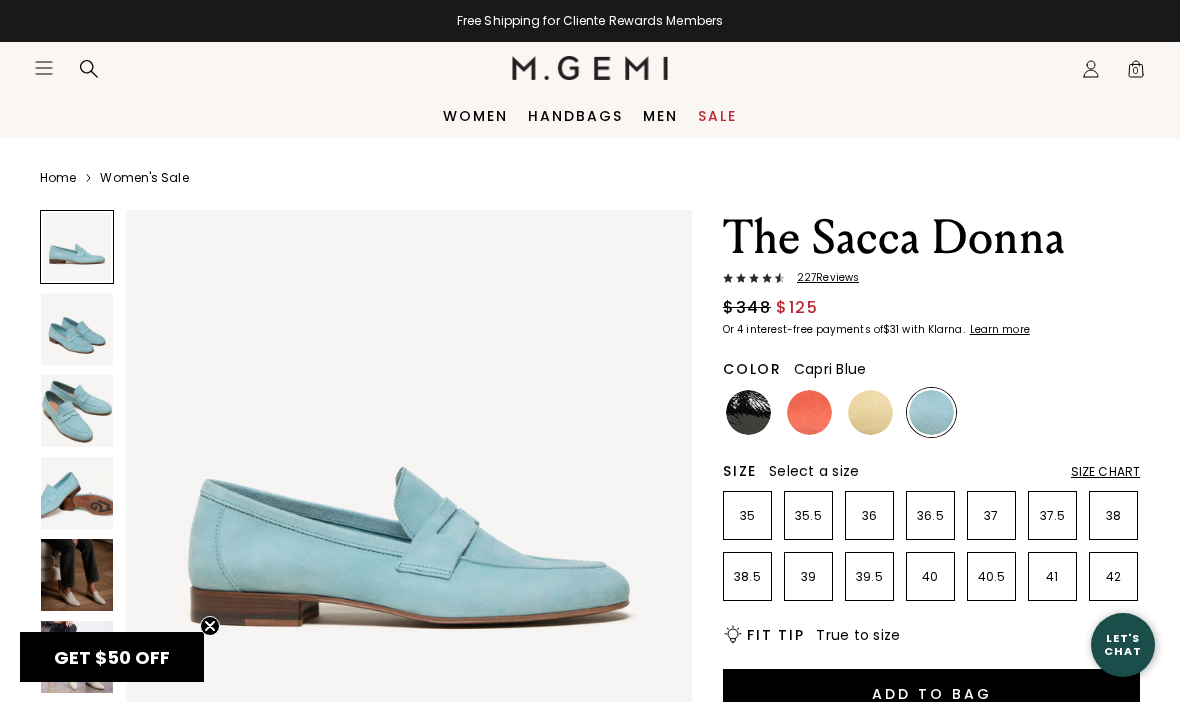 click at bounding box center [77, 329] 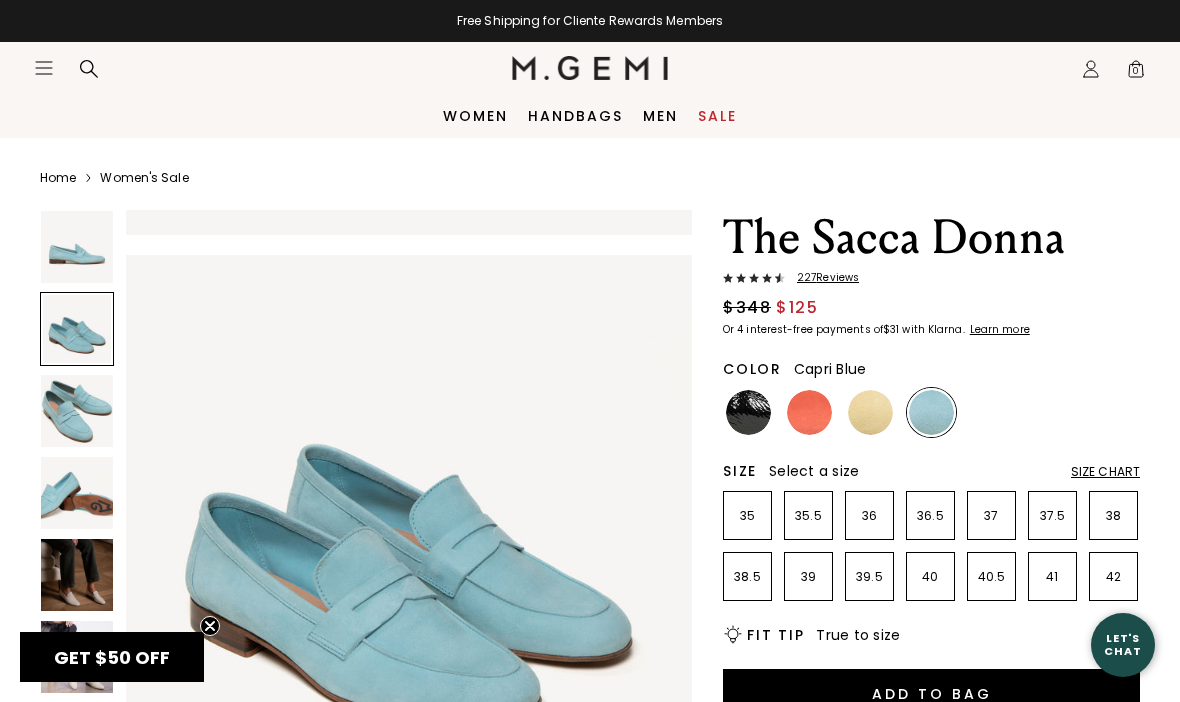 scroll, scrollTop: 586, scrollLeft: 0, axis: vertical 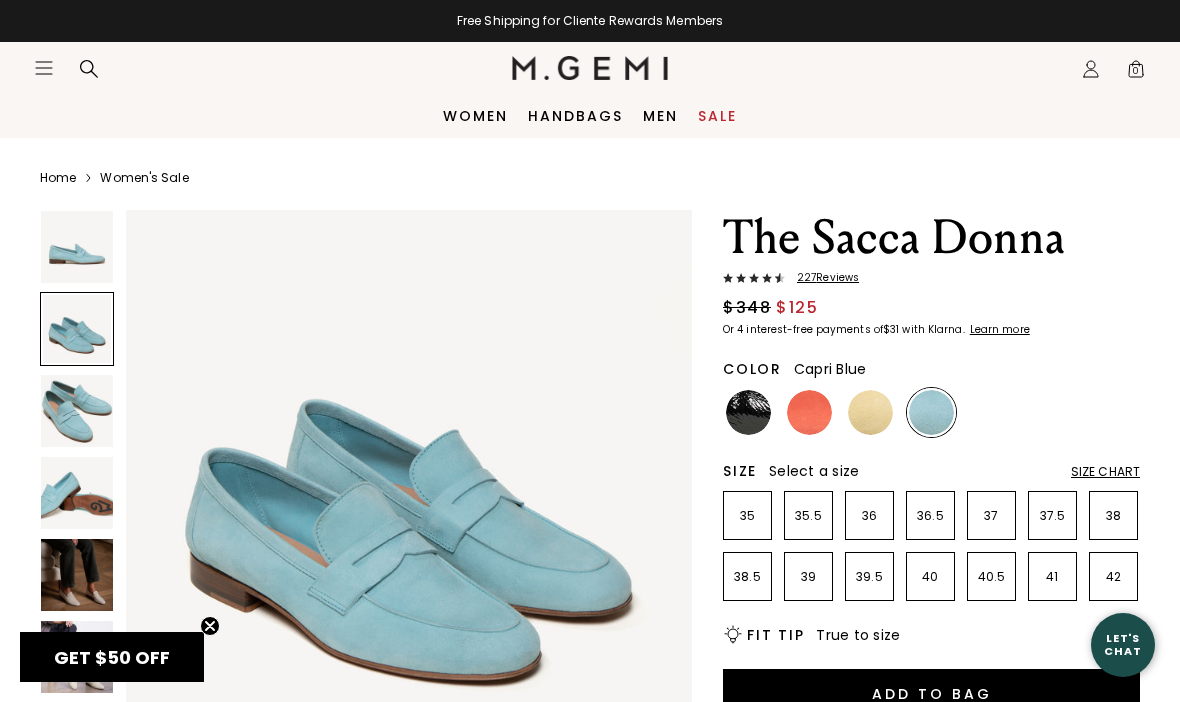 click at bounding box center (809, 412) 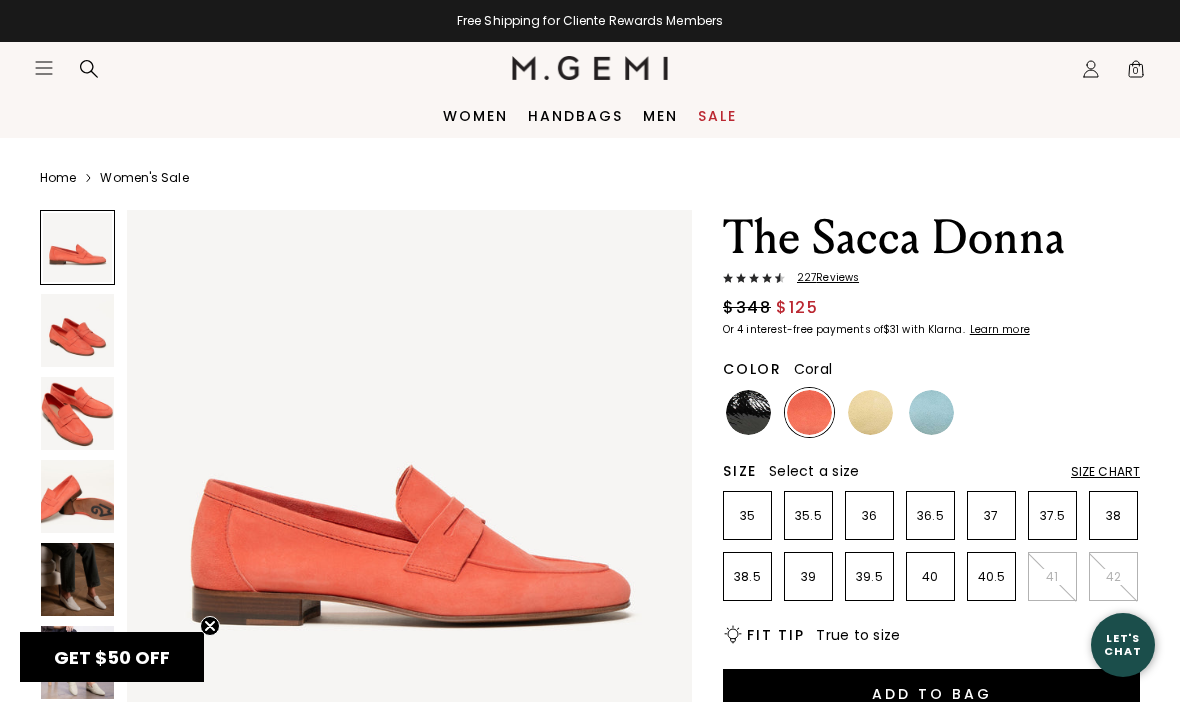 scroll, scrollTop: 0, scrollLeft: 0, axis: both 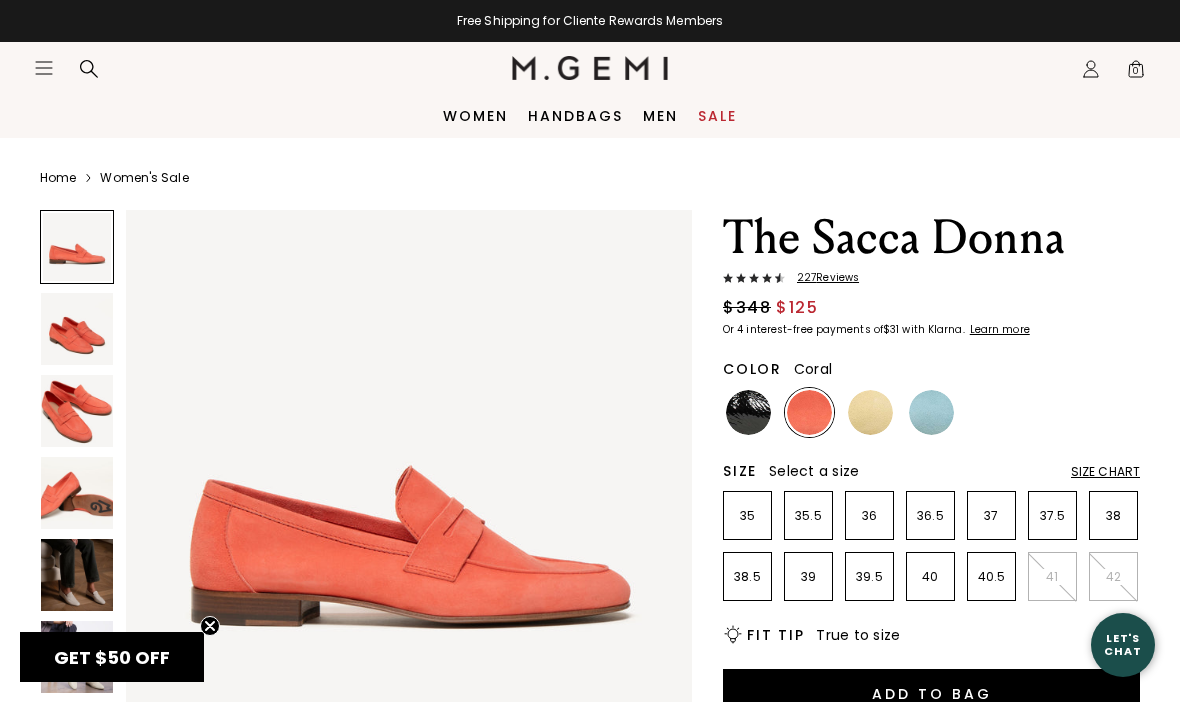 click at bounding box center [870, 412] 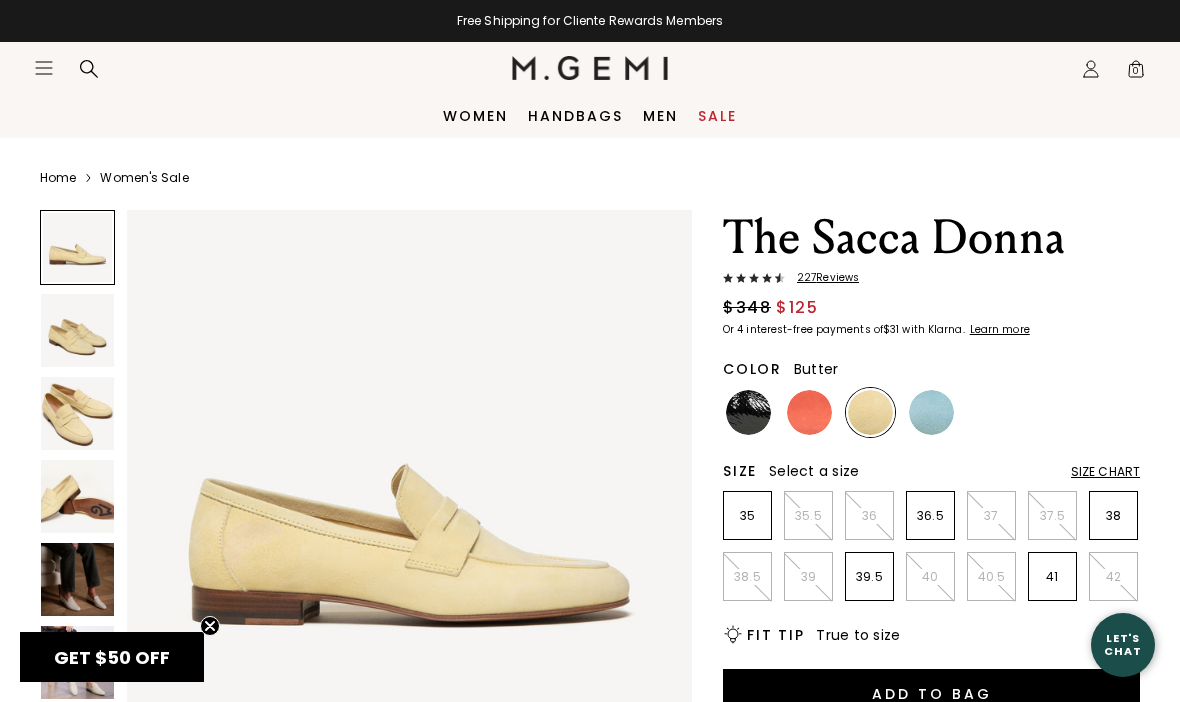 scroll, scrollTop: 0, scrollLeft: 0, axis: both 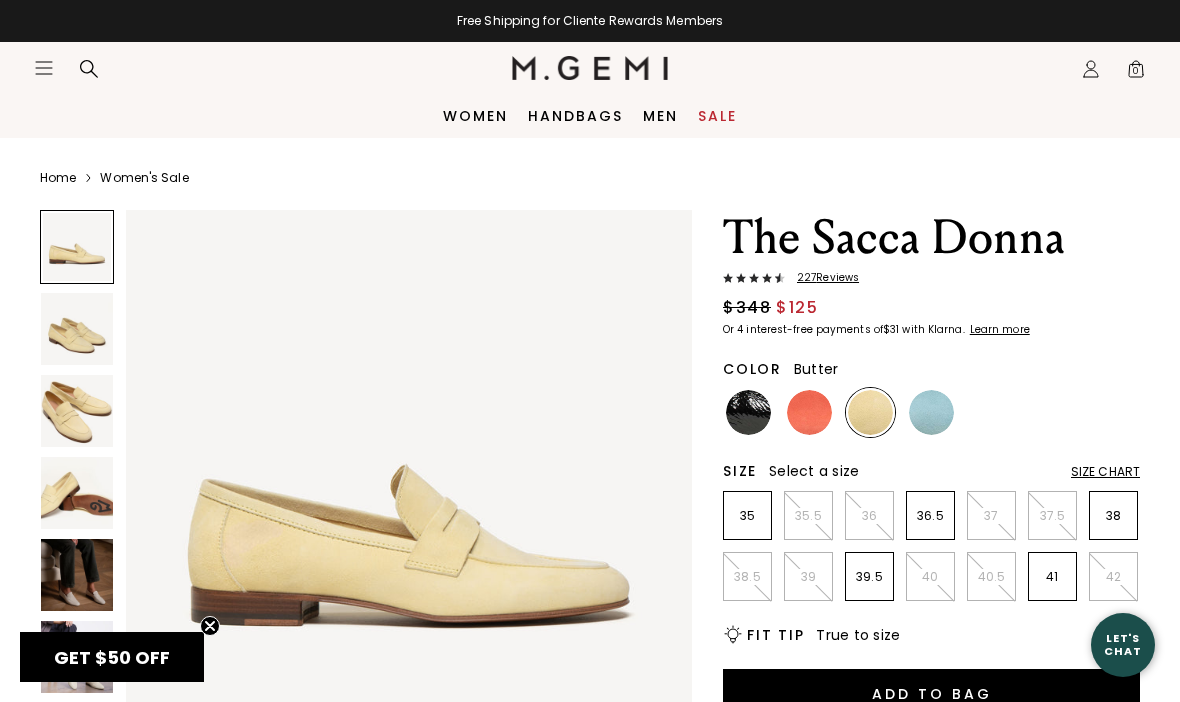 click at bounding box center [748, 412] 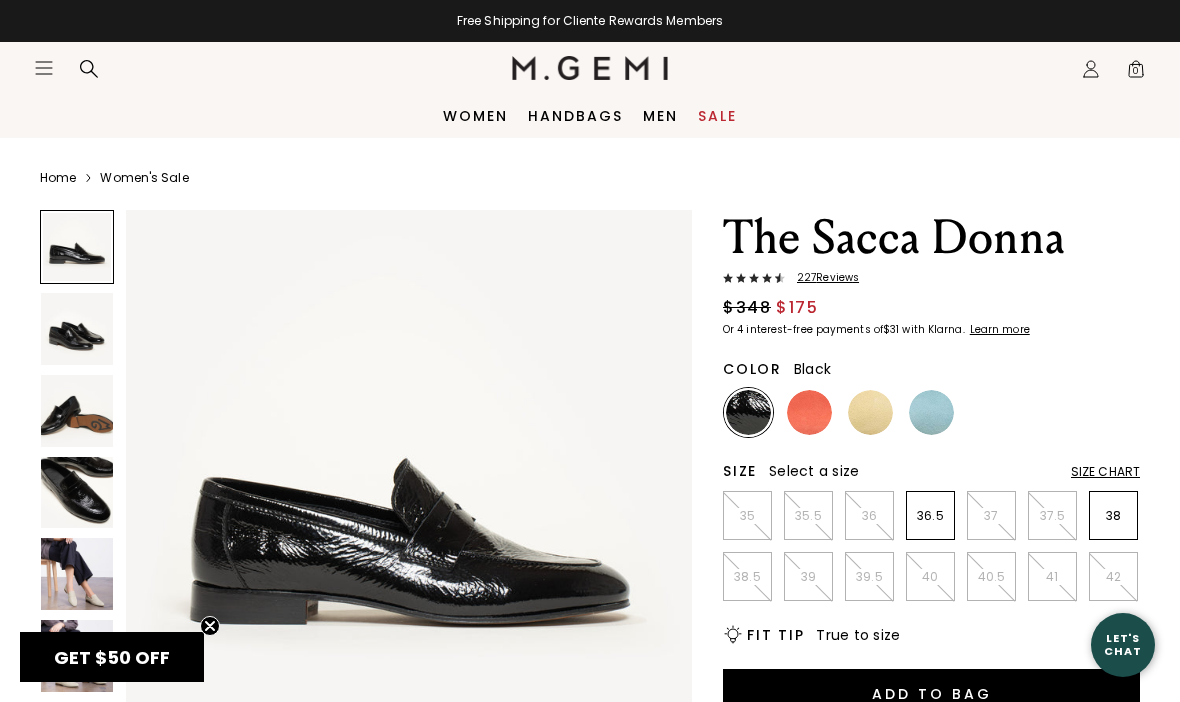 scroll, scrollTop: 0, scrollLeft: 0, axis: both 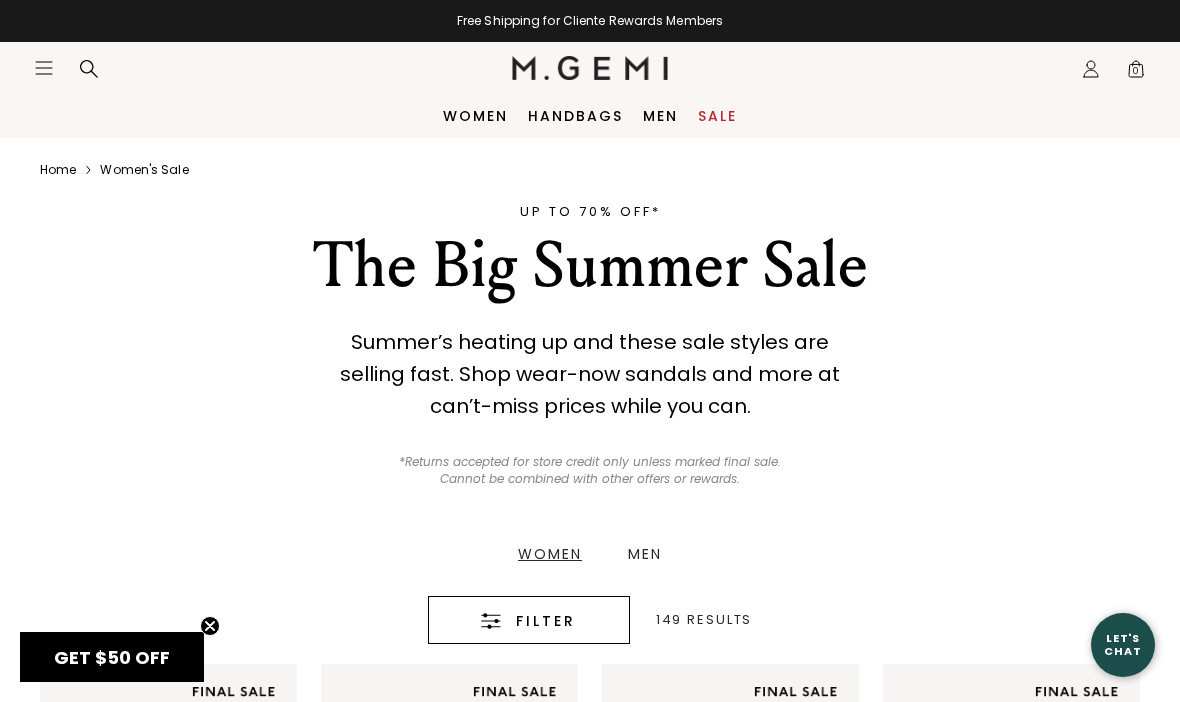 click on "Women" at bounding box center [475, 116] 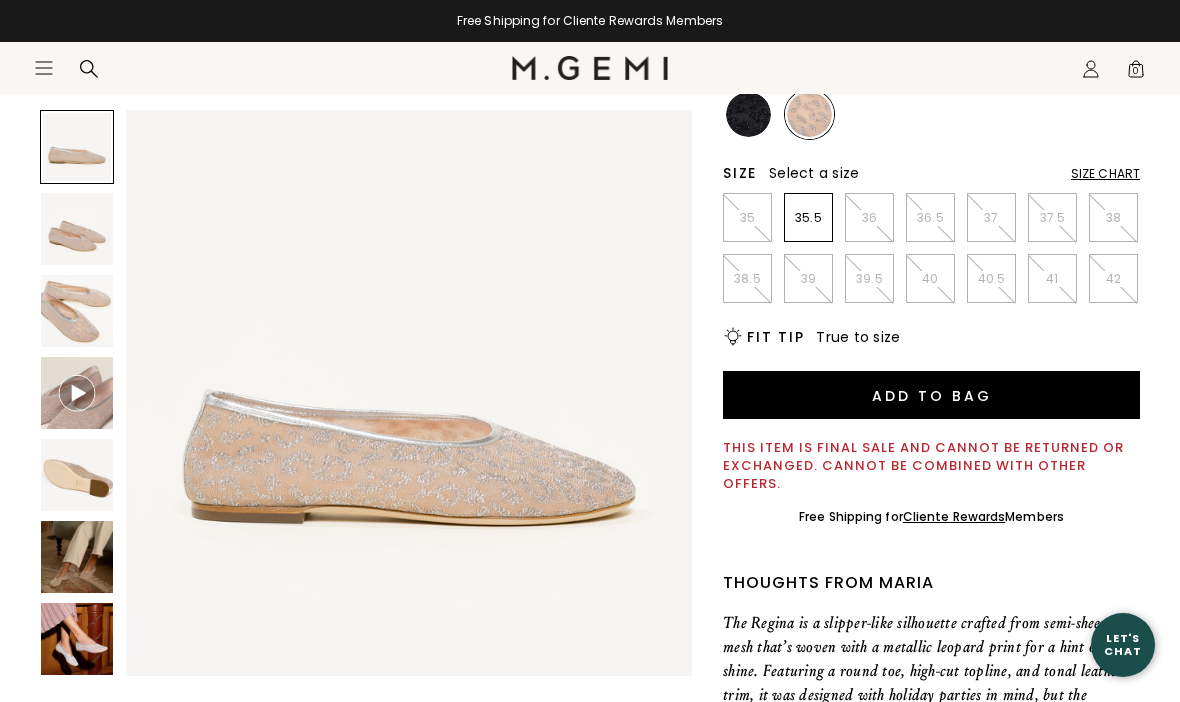 scroll, scrollTop: 321, scrollLeft: 0, axis: vertical 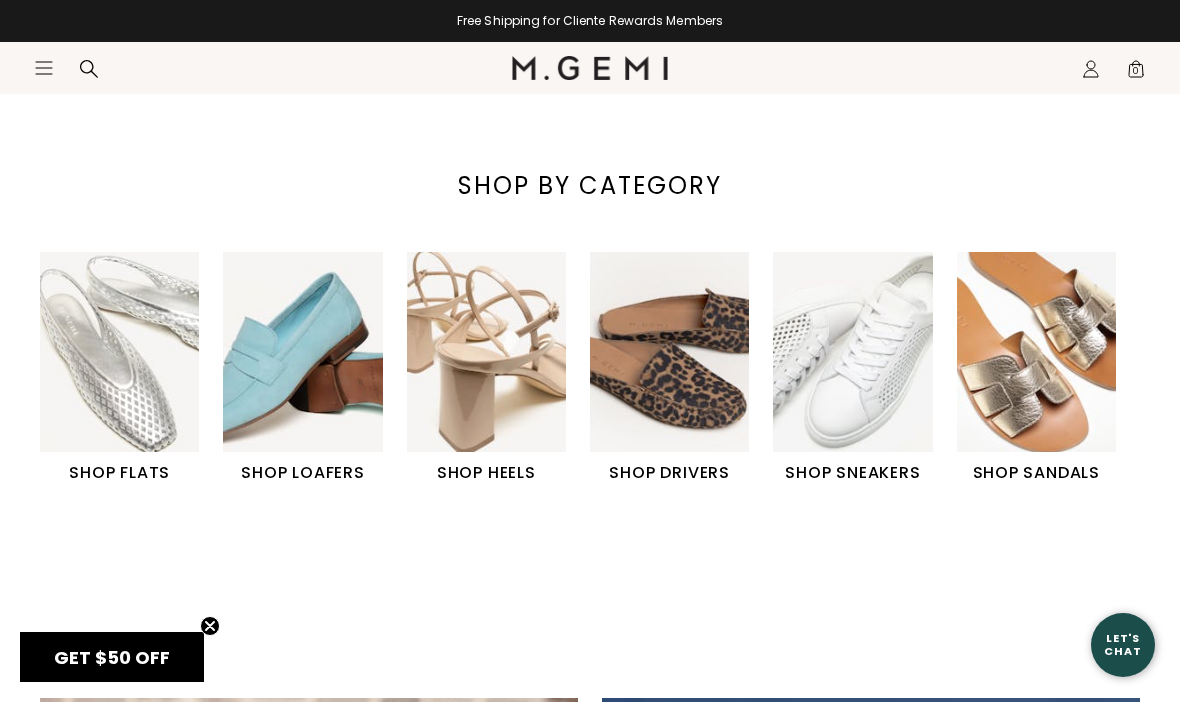 click at bounding box center [852, 351] 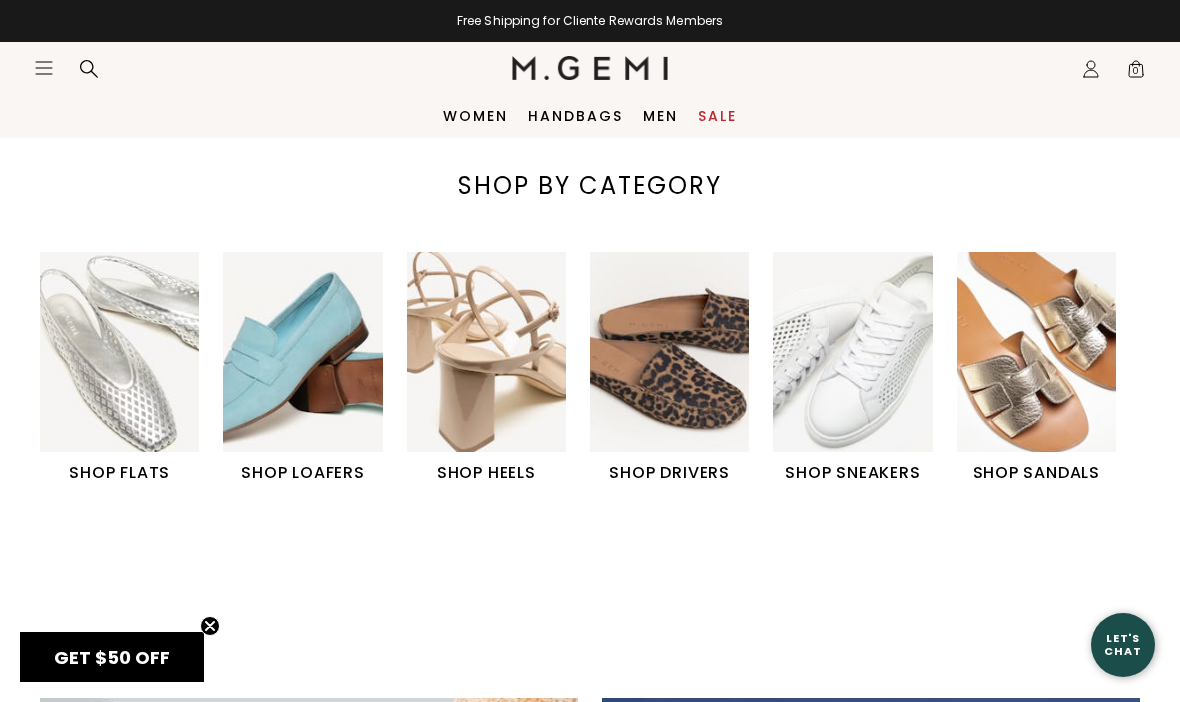scroll, scrollTop: 778, scrollLeft: 0, axis: vertical 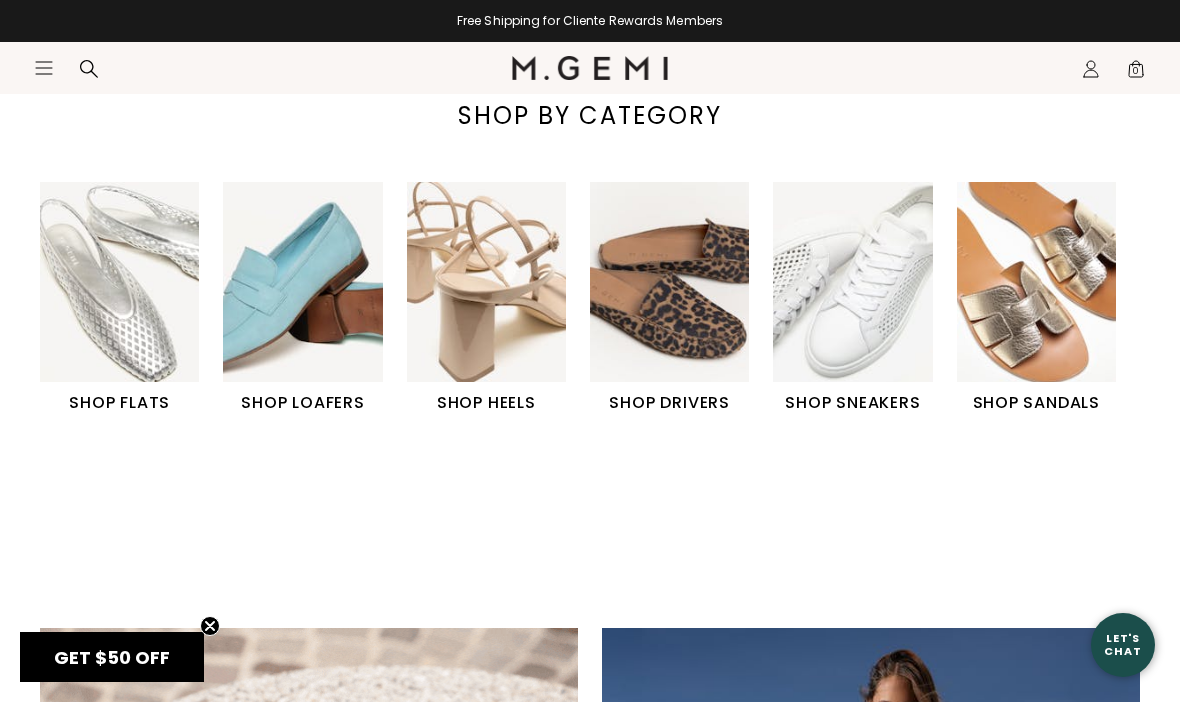click on "SHOP LOAFERS" at bounding box center [302, 403] 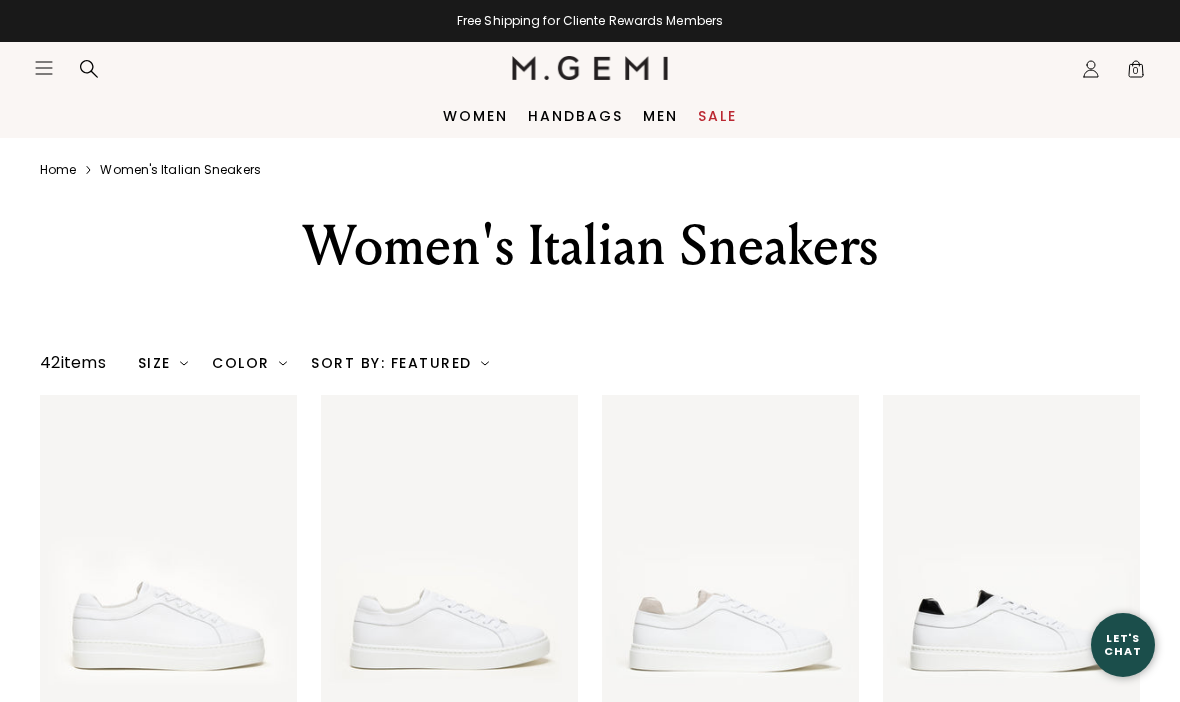 scroll, scrollTop: 0, scrollLeft: 0, axis: both 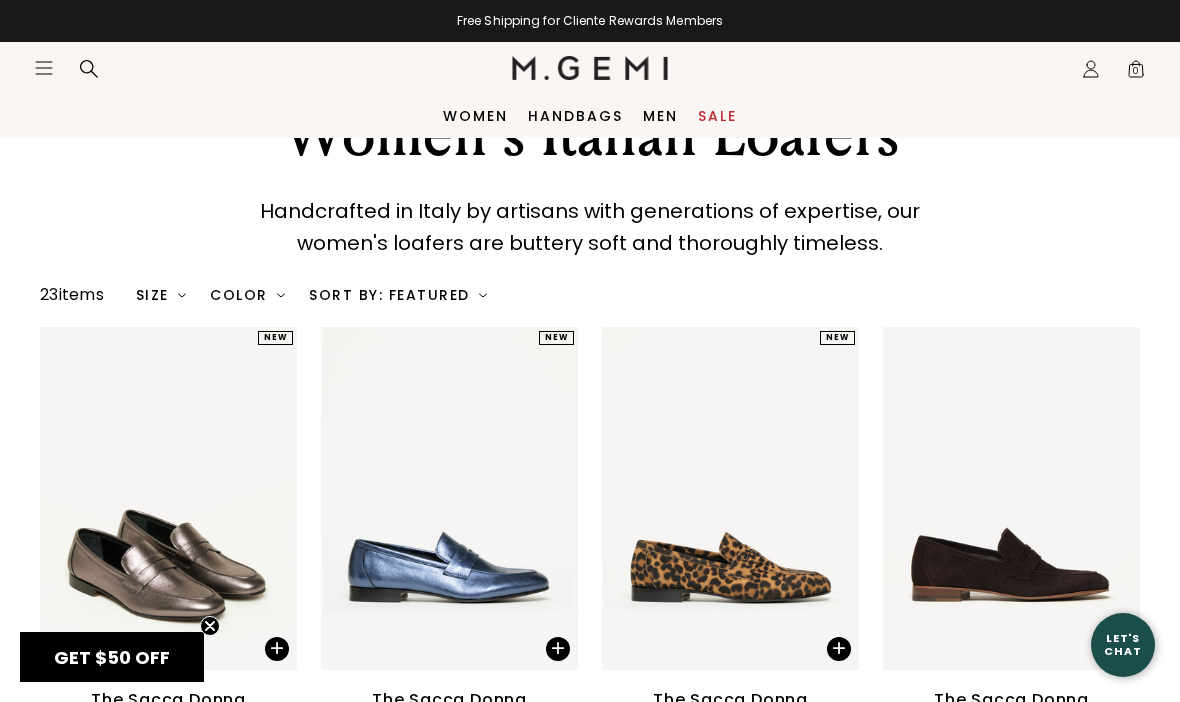click on "Women" at bounding box center [475, 116] 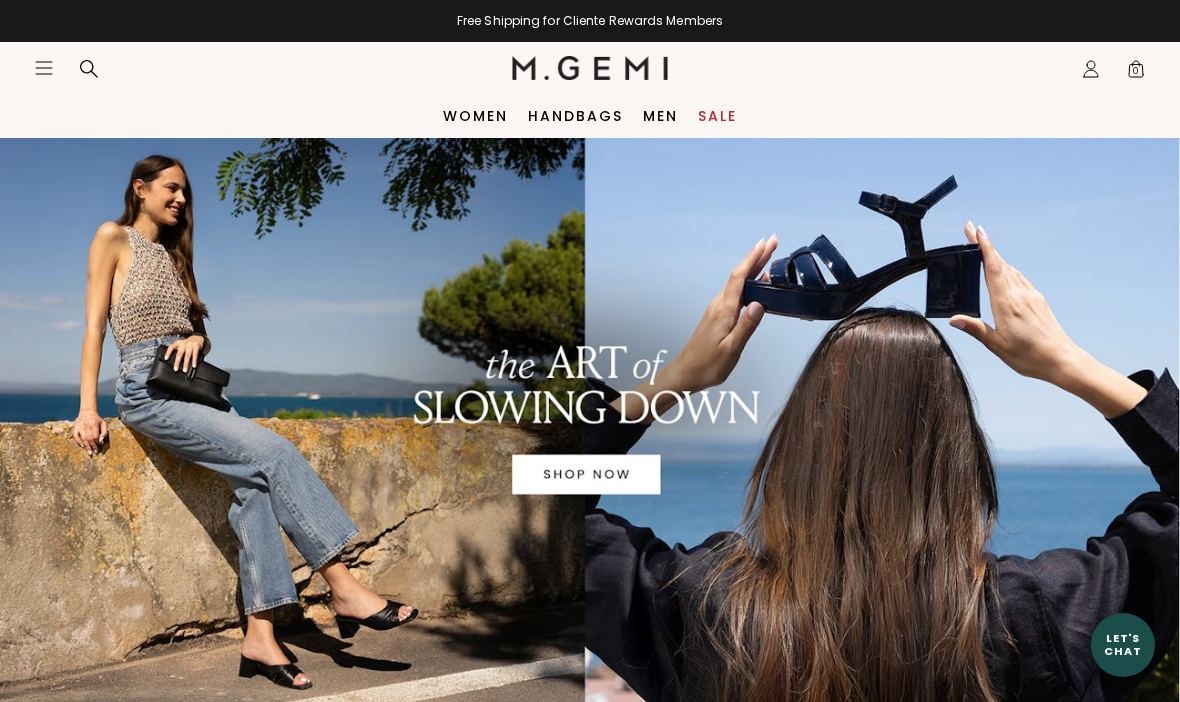 scroll, scrollTop: 0, scrollLeft: 0, axis: both 